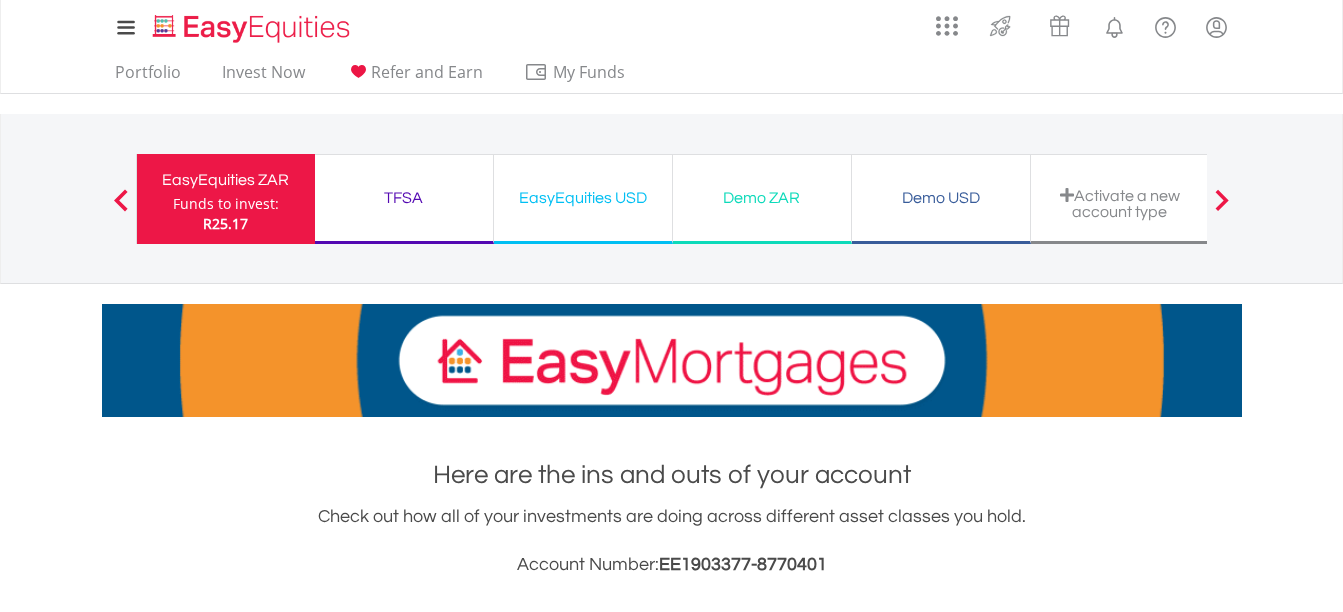 scroll, scrollTop: 2694, scrollLeft: 0, axis: vertical 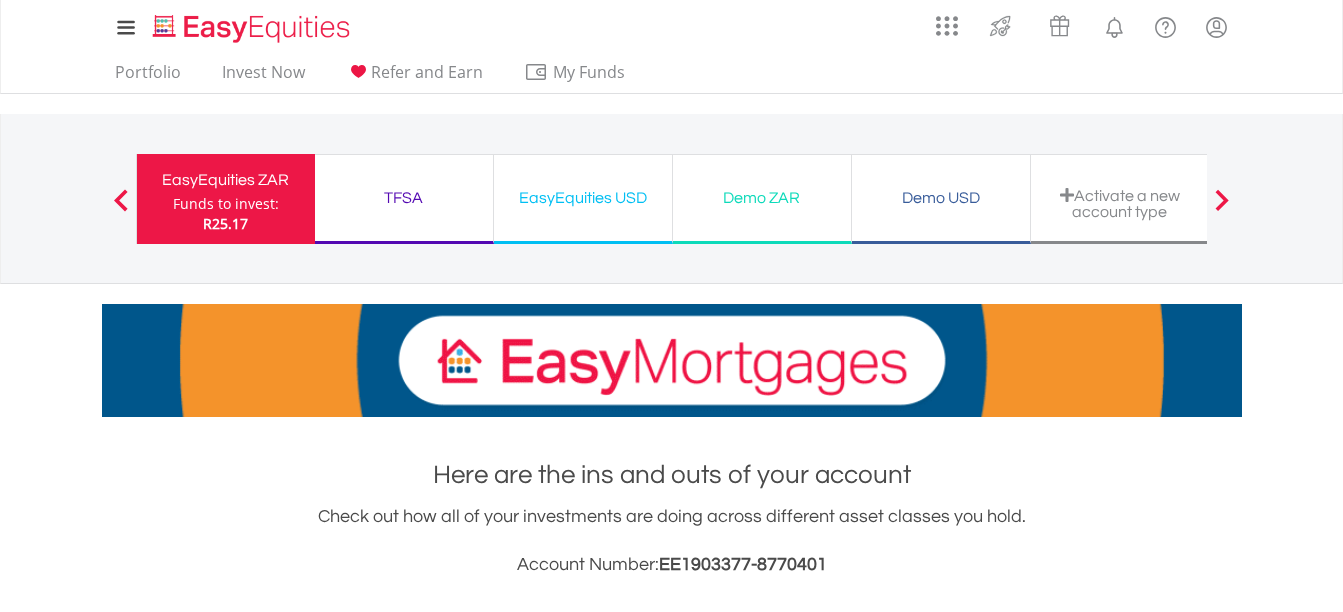 click on "Here are the ins and outs of your account" at bounding box center [672, 475] 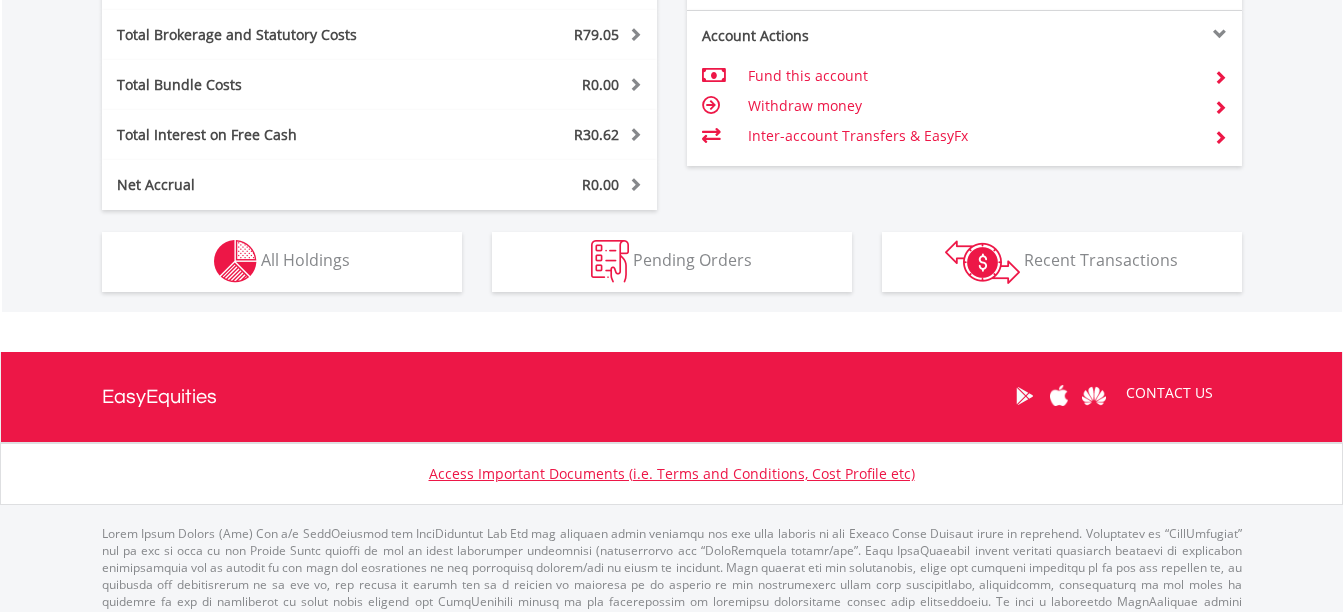 scroll, scrollTop: 1080, scrollLeft: 0, axis: vertical 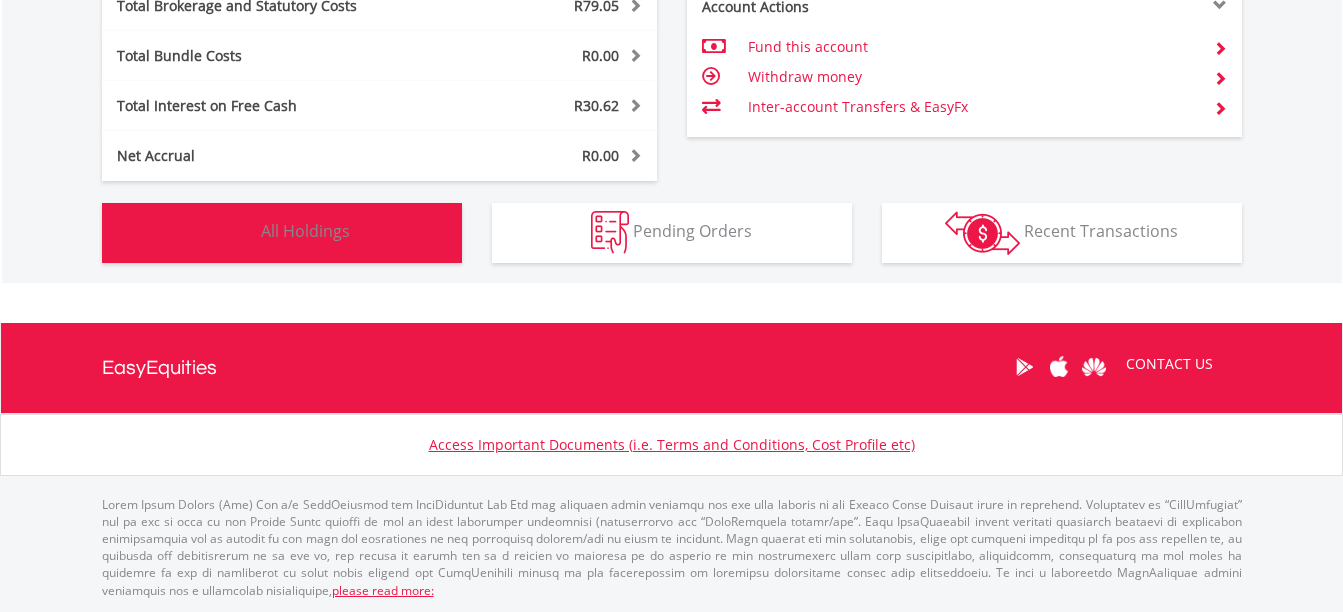 click on "Holdings
All Holdings" at bounding box center (282, 233) 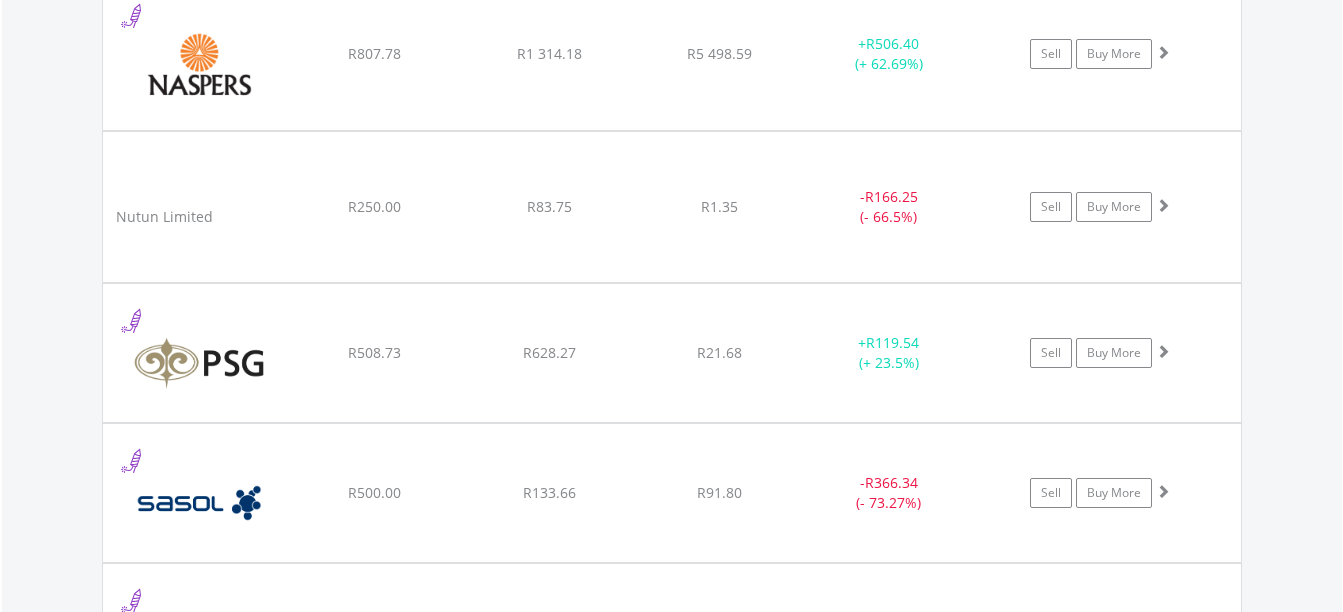 scroll, scrollTop: 1903, scrollLeft: 0, axis: vertical 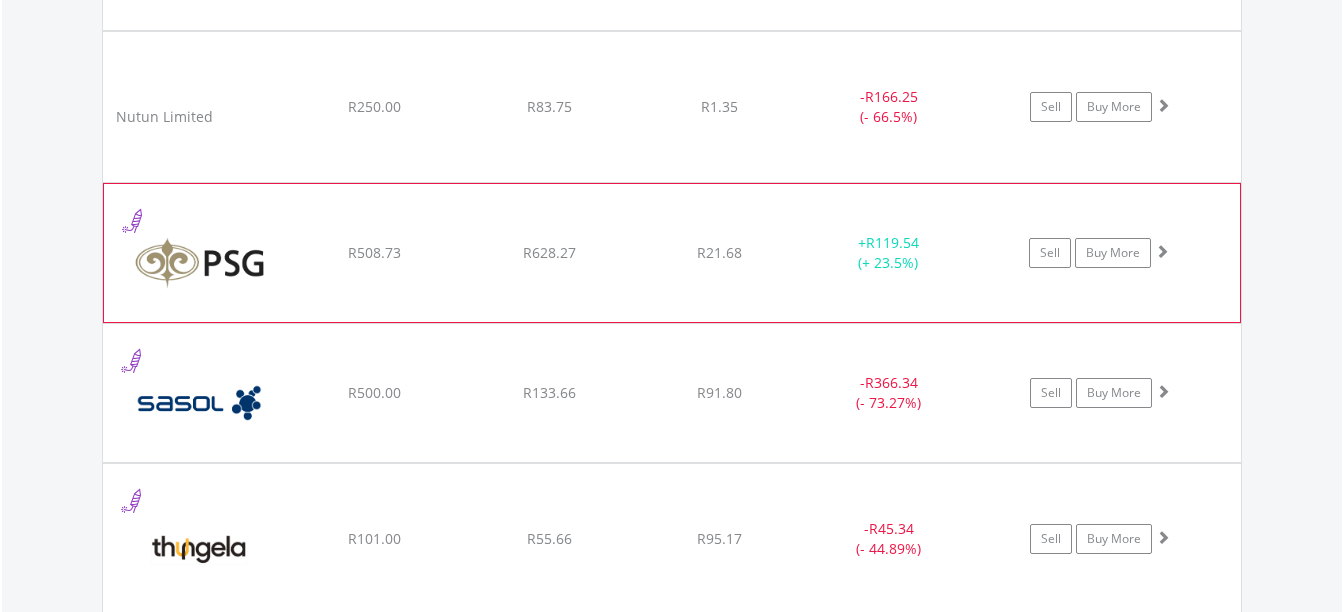 click on "+  R119.54 (+ 23.5%)" at bounding box center (889, -46) 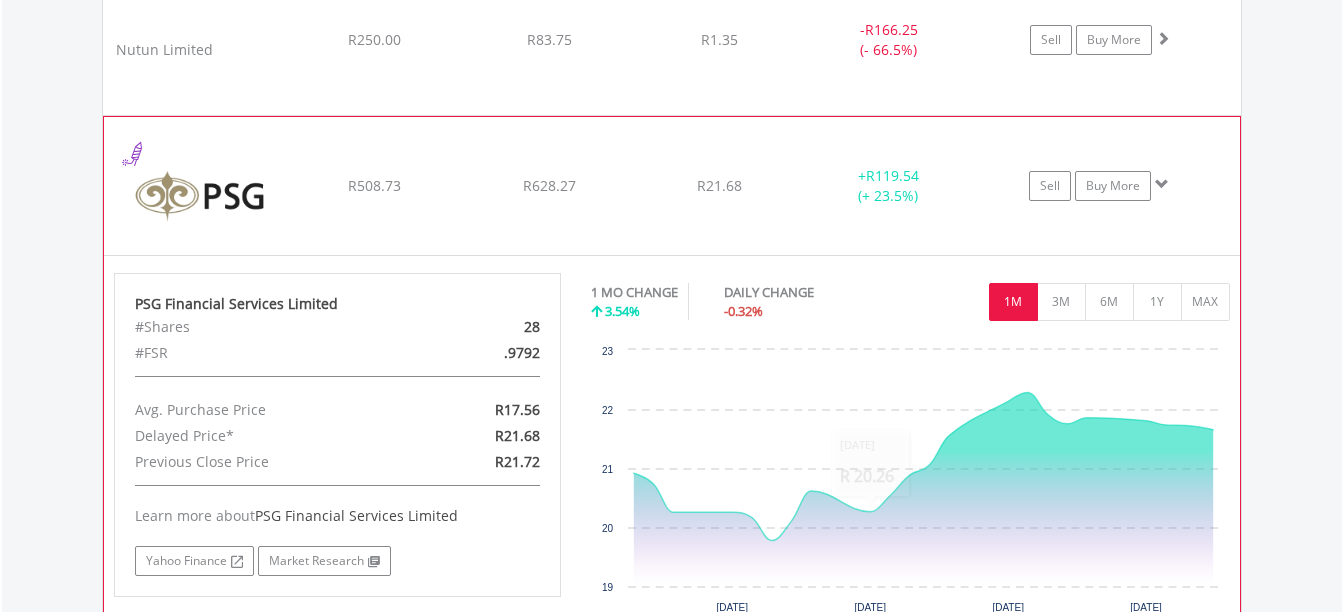 scroll, scrollTop: 1903, scrollLeft: 0, axis: vertical 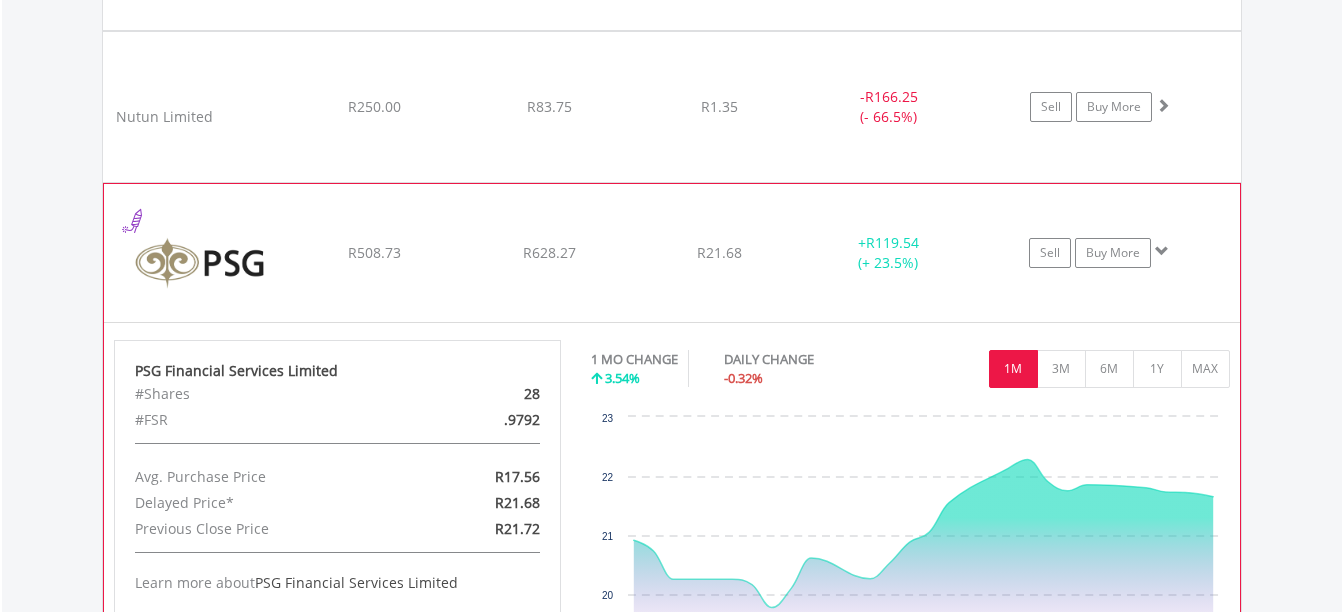 click at bounding box center (1162, 251) 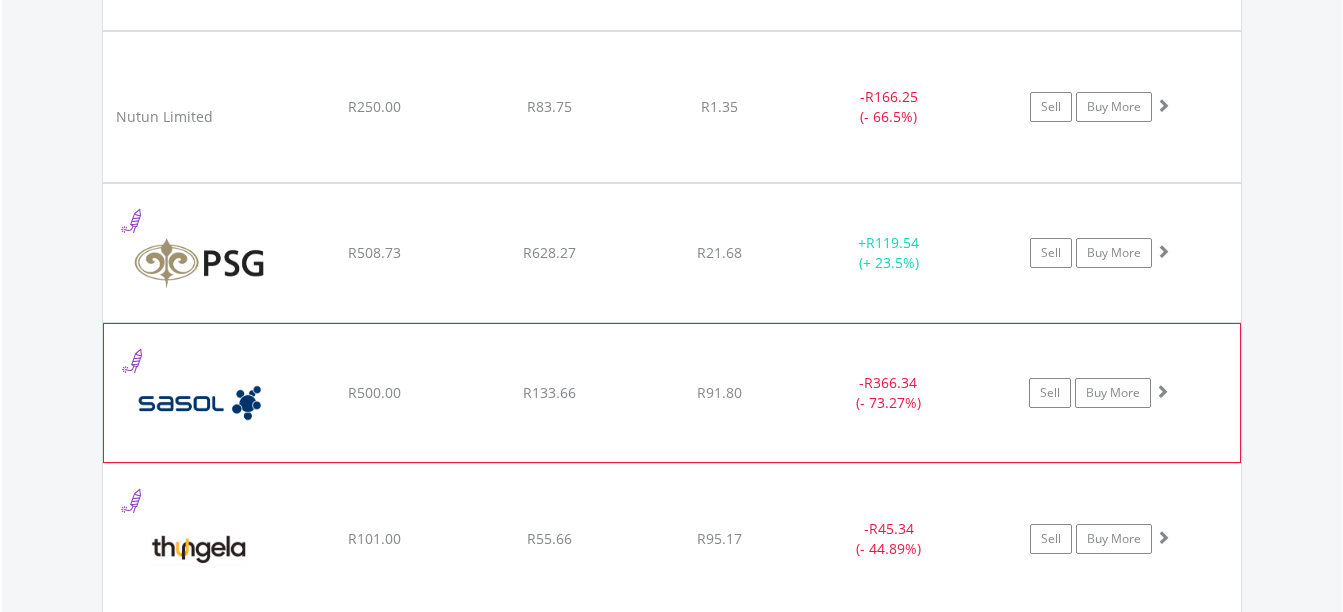 click on "﻿
Sasol Limited
R500.00
R133.66
R91.80
-  R366.34 (- 73.27%)
Sell
Buy More" at bounding box center (672, -332) 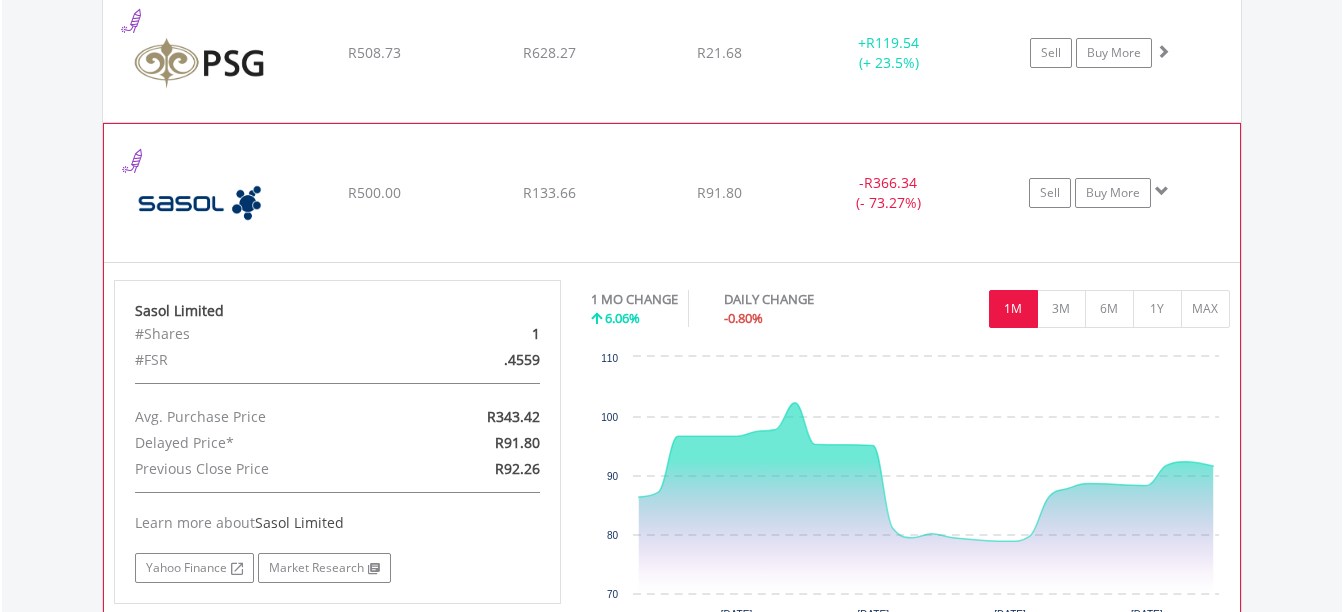 scroll, scrollTop: 2203, scrollLeft: 0, axis: vertical 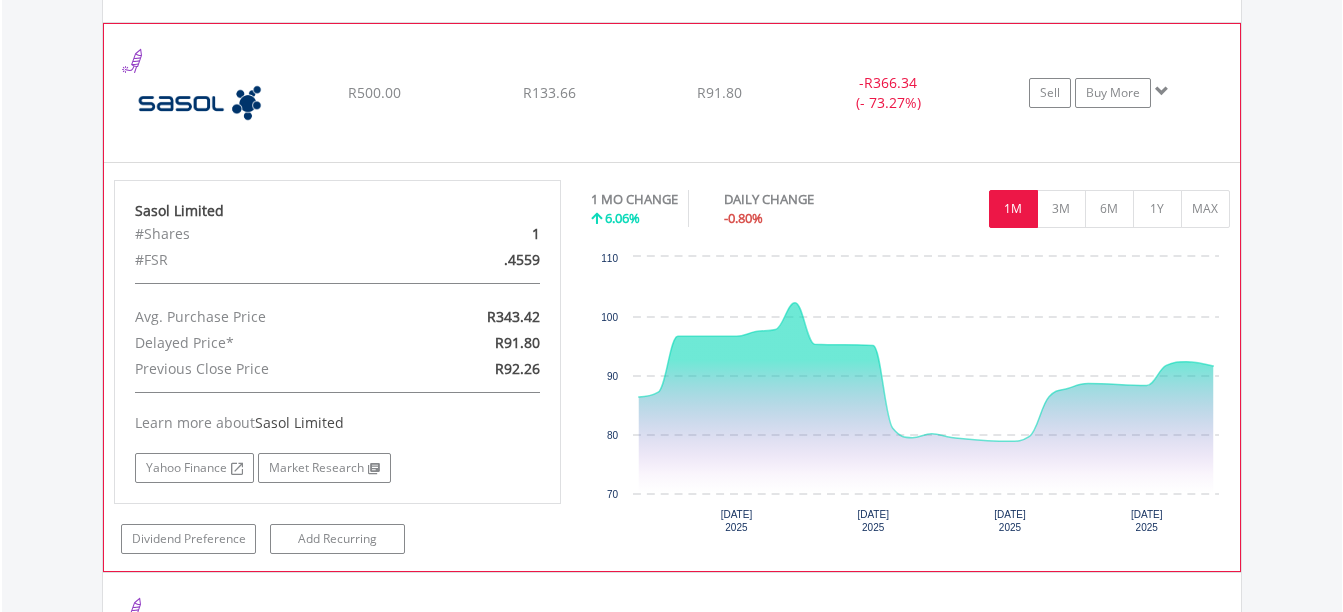 click on "﻿
Sasol Limited
R500.00
R133.66
R91.80
-  R366.34 (- 73.27%)
Sell
Buy More" at bounding box center [672, -632] 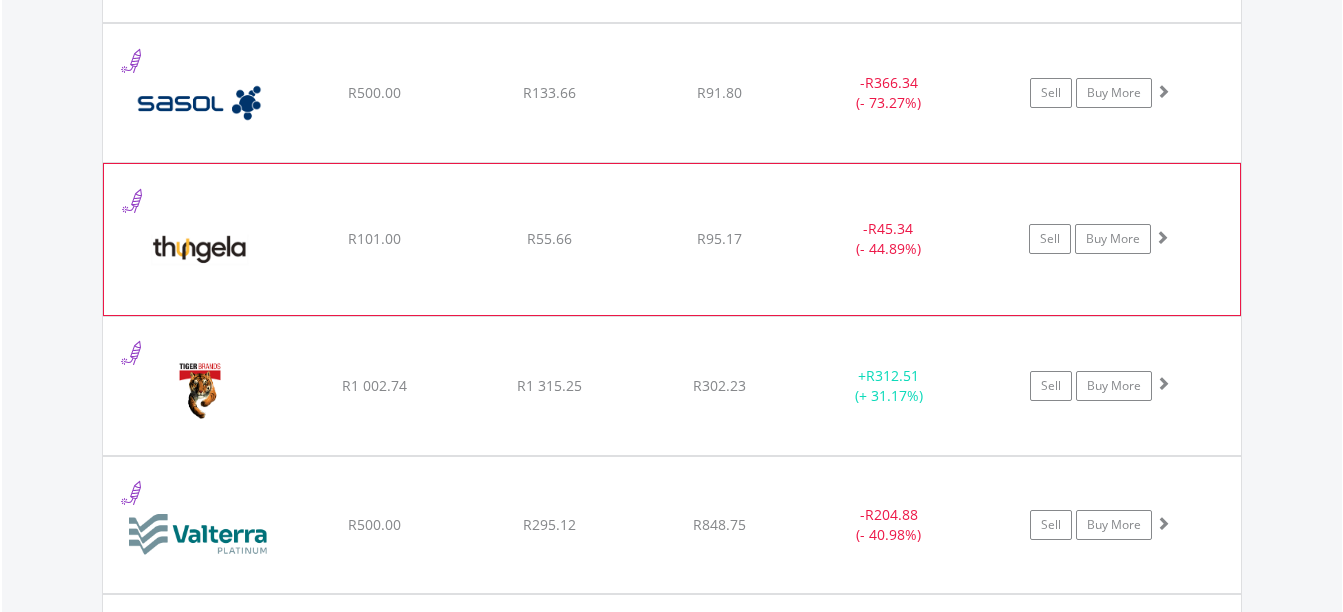 click on "﻿
Thungela Resources Limited
R101.00
R55.66
R95.17
-  R45.34 (- 44.89%)
Sell
Buy More" at bounding box center [672, -632] 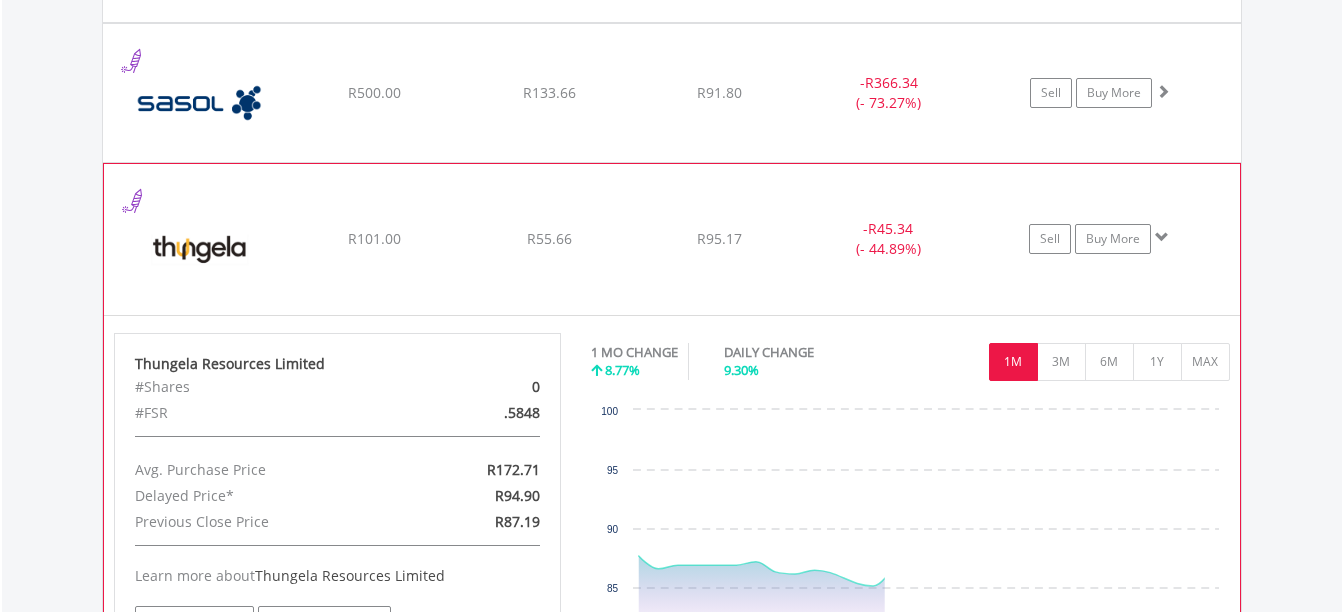 click on "Sell
Buy More" at bounding box center [1110, -632] 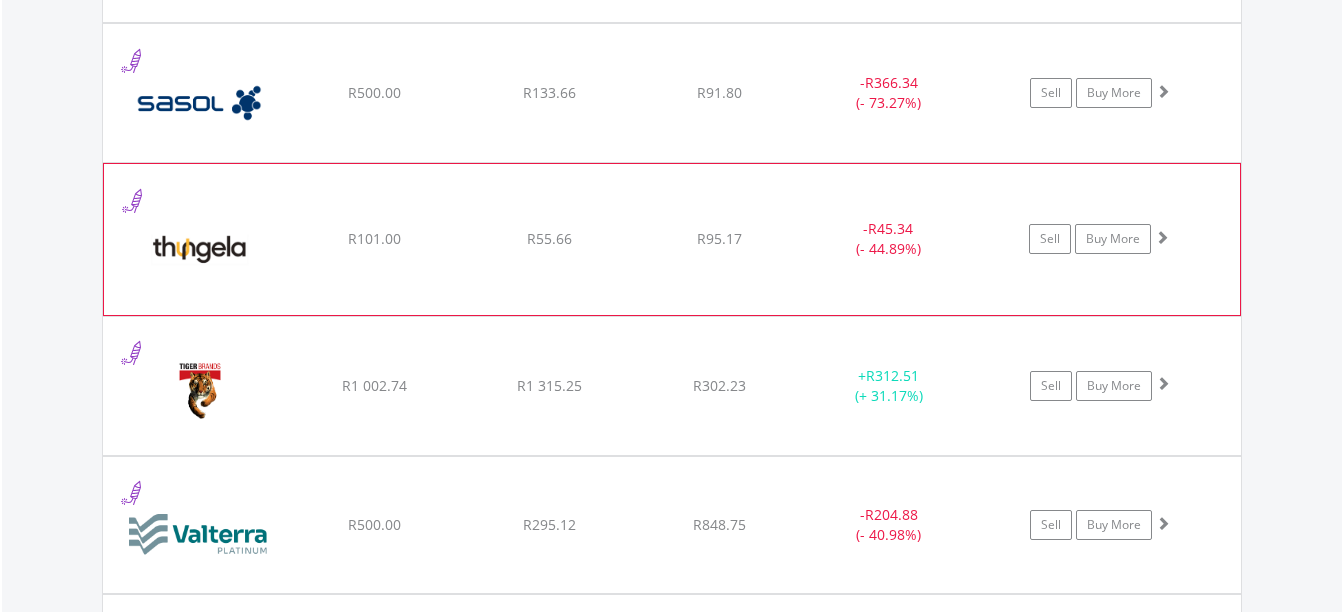 click on "Sell
Buy More" at bounding box center [1110, -632] 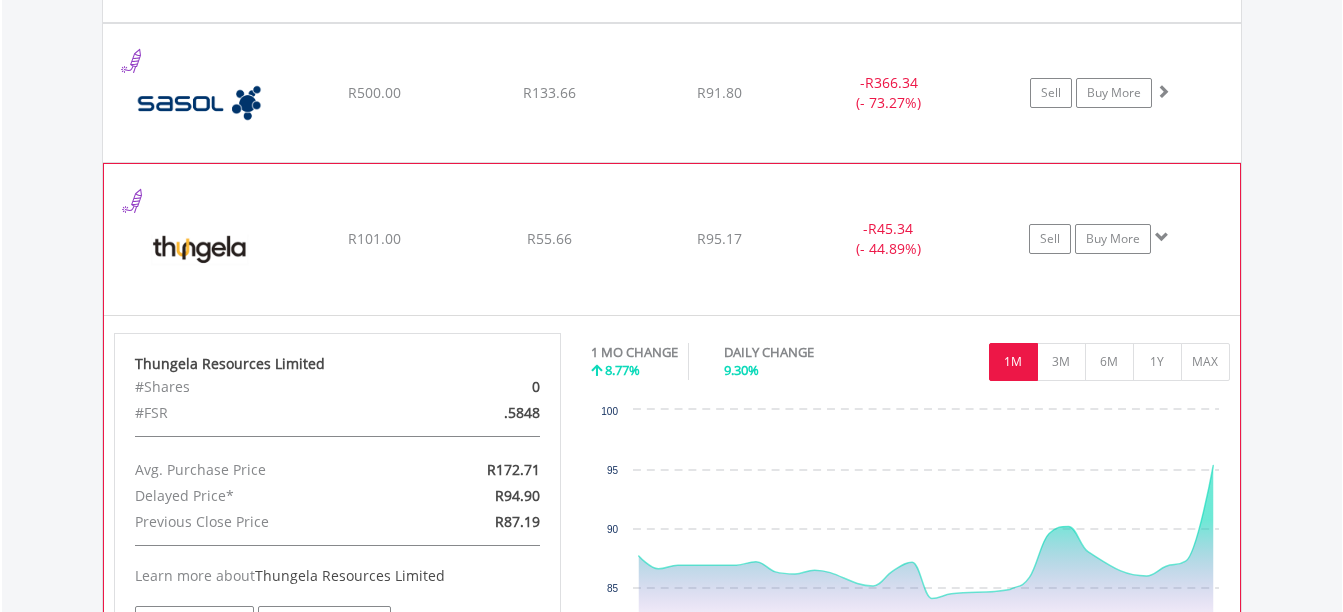 scroll, scrollTop: 2303, scrollLeft: 0, axis: vertical 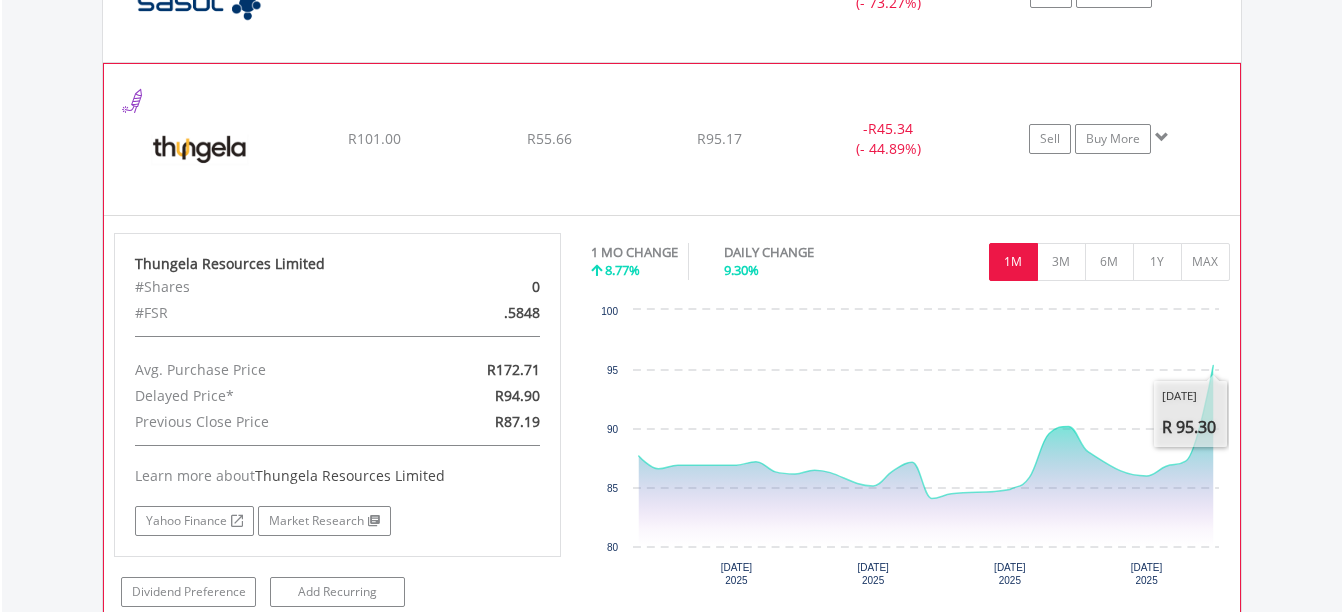 click on "﻿
Thungela Resources Limited
R101.00
R55.66
R95.17
-  R45.34 (- 44.89%)
Sell
Buy More" at bounding box center (672, -732) 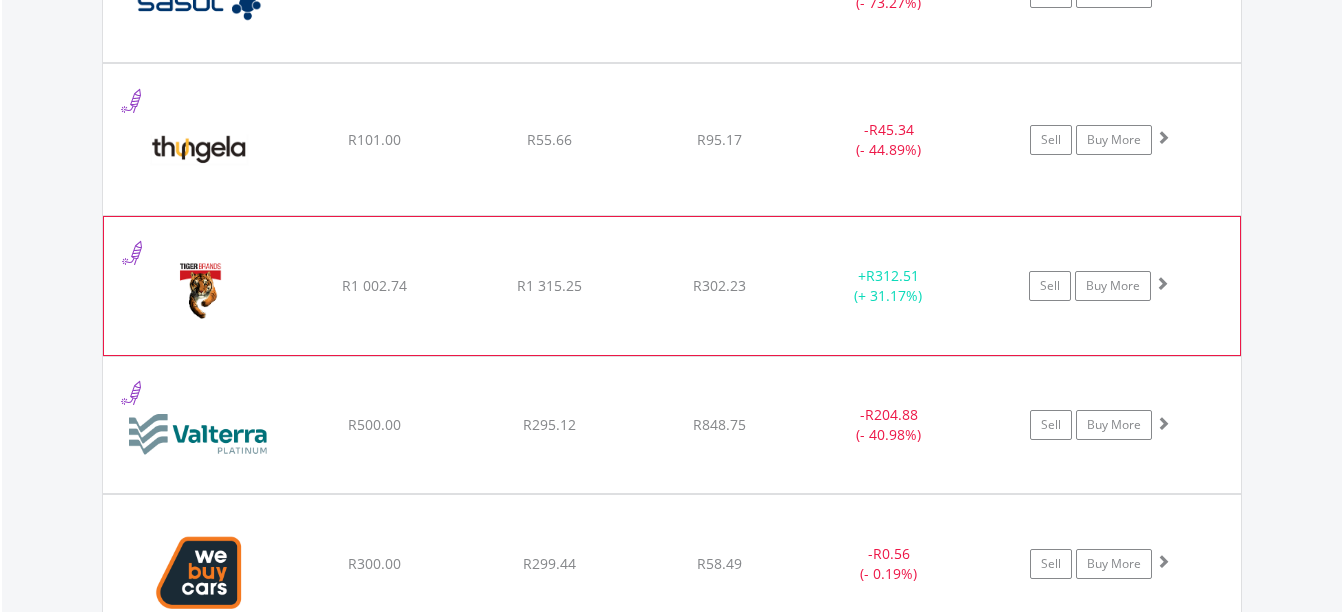 click on "Sell
Buy More" at bounding box center [1110, -732] 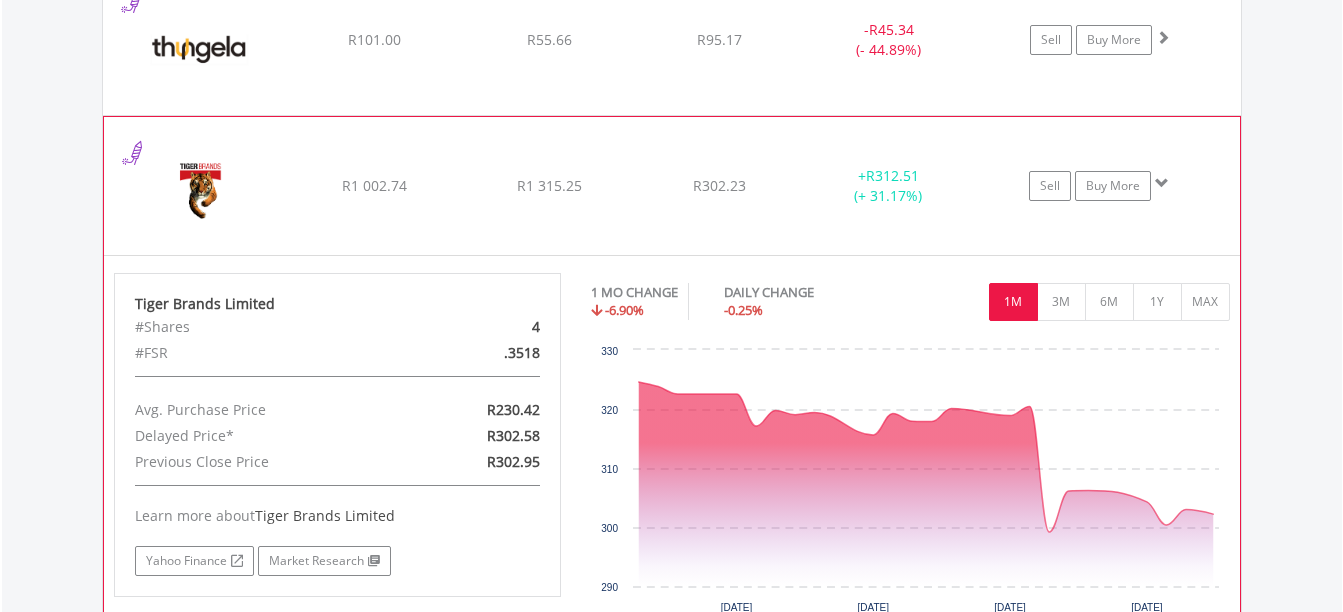 scroll, scrollTop: 2503, scrollLeft: 0, axis: vertical 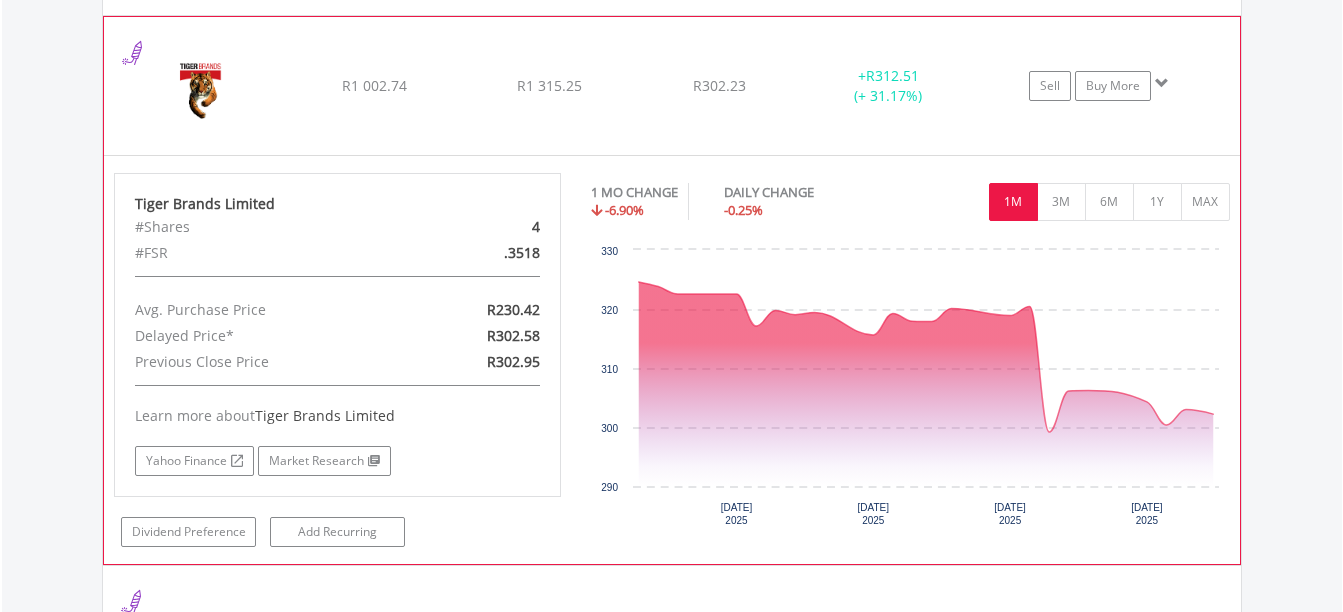 click on "﻿
Tiger Brands Limited
R1 002.74
R1 315.25
R302.23
+  R312.51 (+ 31.17%)
Sell
Buy More" at bounding box center (672, -932) 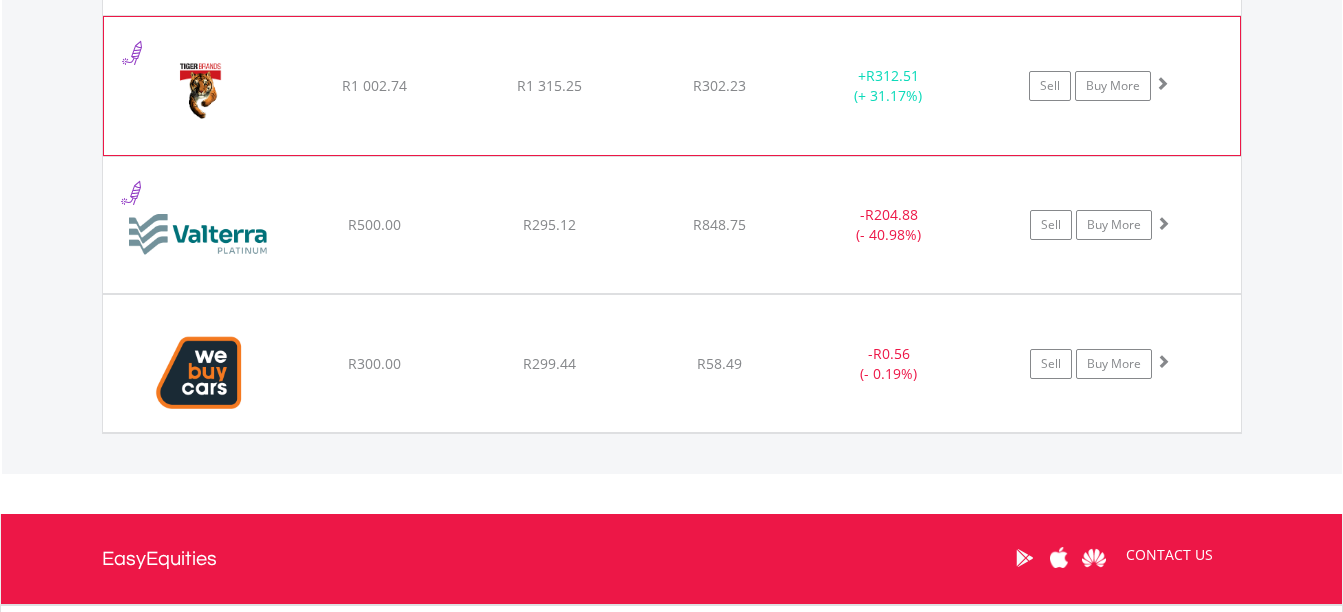 click on "﻿
Tiger Brands Limited
R1 002.74
R1 315.25
R302.23
+  R312.51 (+ 31.17%)
Sell
Buy More" at bounding box center [672, -932] 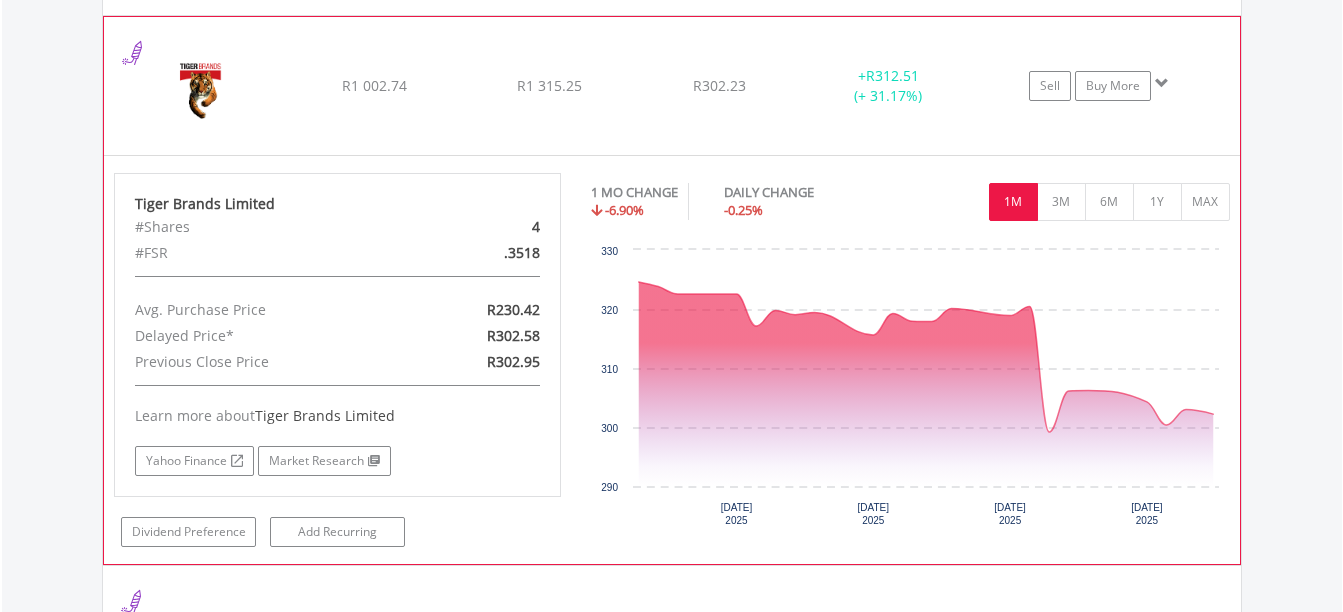 click on "﻿
Tiger Brands Limited
R1 002.74
R1 315.25
R302.23
+  R312.51 (+ 31.17%)
Sell
Buy More" at bounding box center [672, -932] 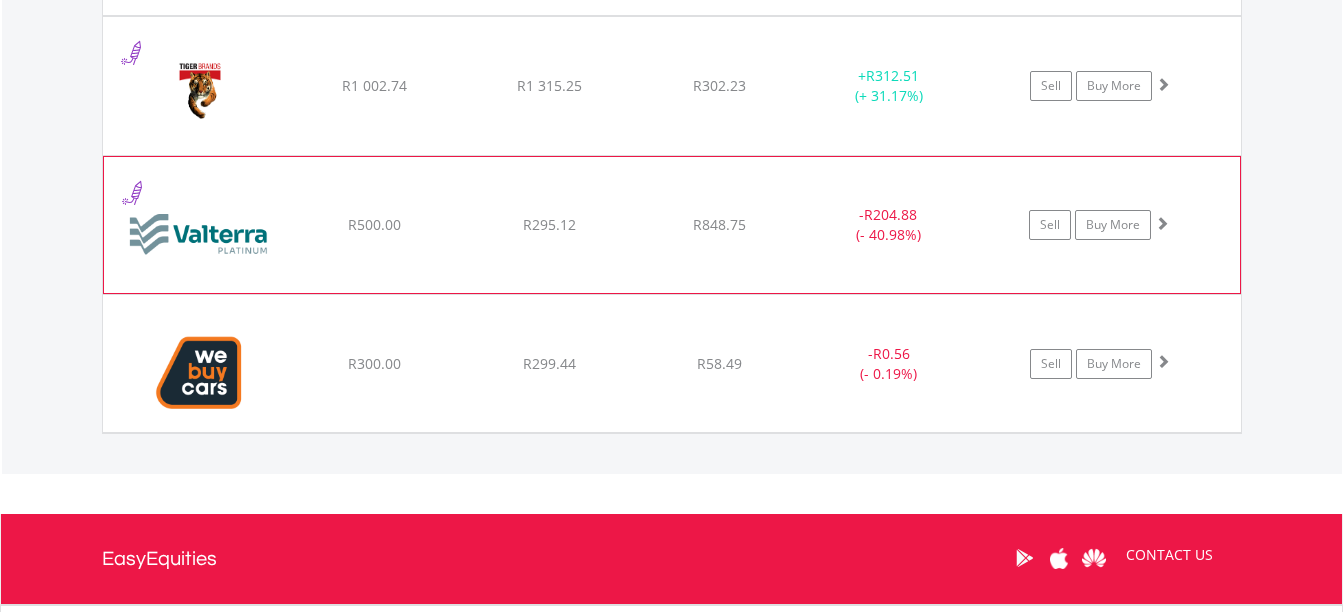 click on "Sell
Buy More" at bounding box center [1110, -932] 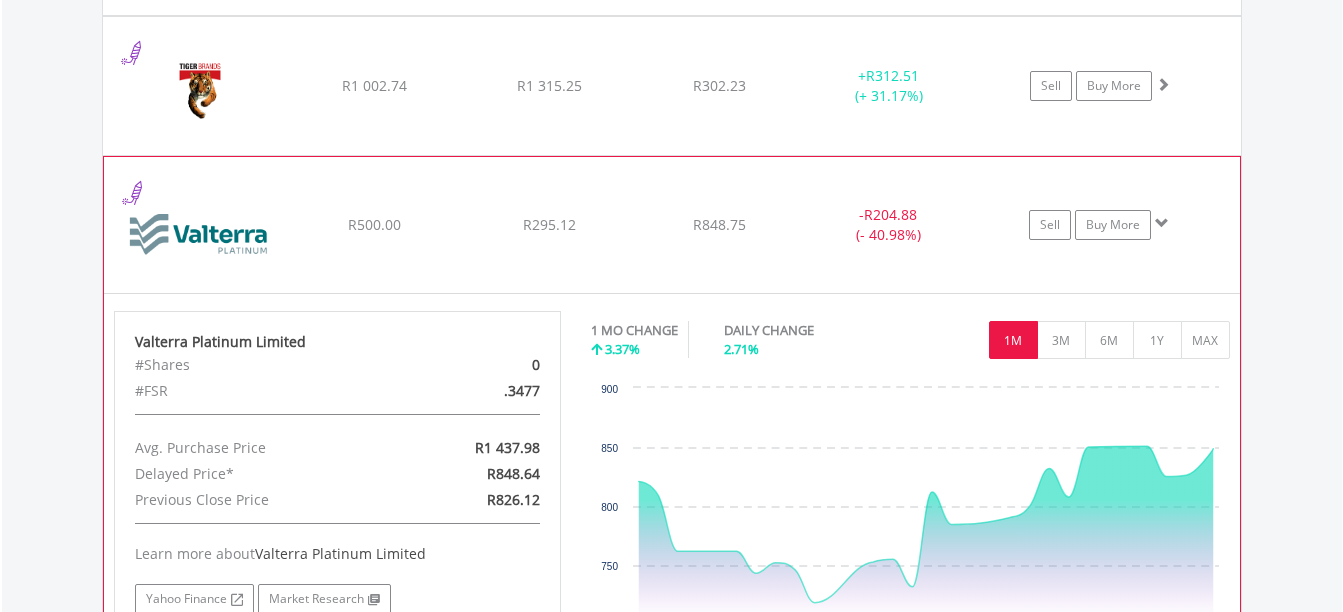 click on "﻿
Valterra Platinum Limited
R500.00
R295.12
R848.75
-  R204.88 (- 40.98%)
Sell
Buy More" at bounding box center [672, -932] 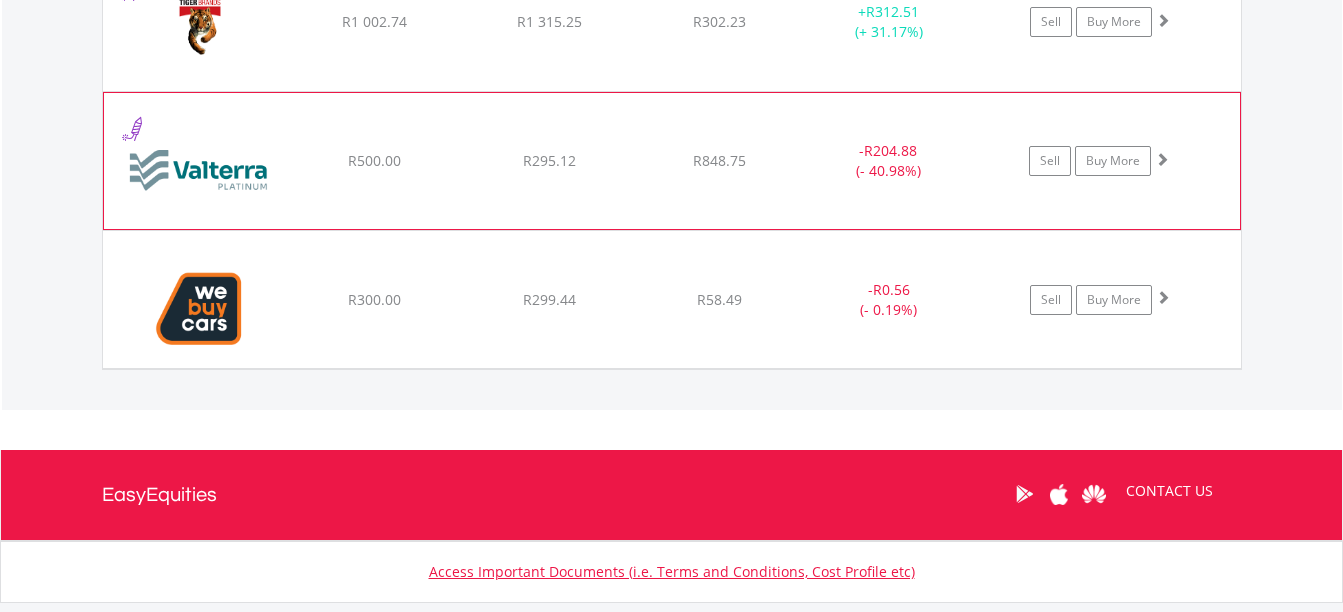 scroll, scrollTop: 2603, scrollLeft: 0, axis: vertical 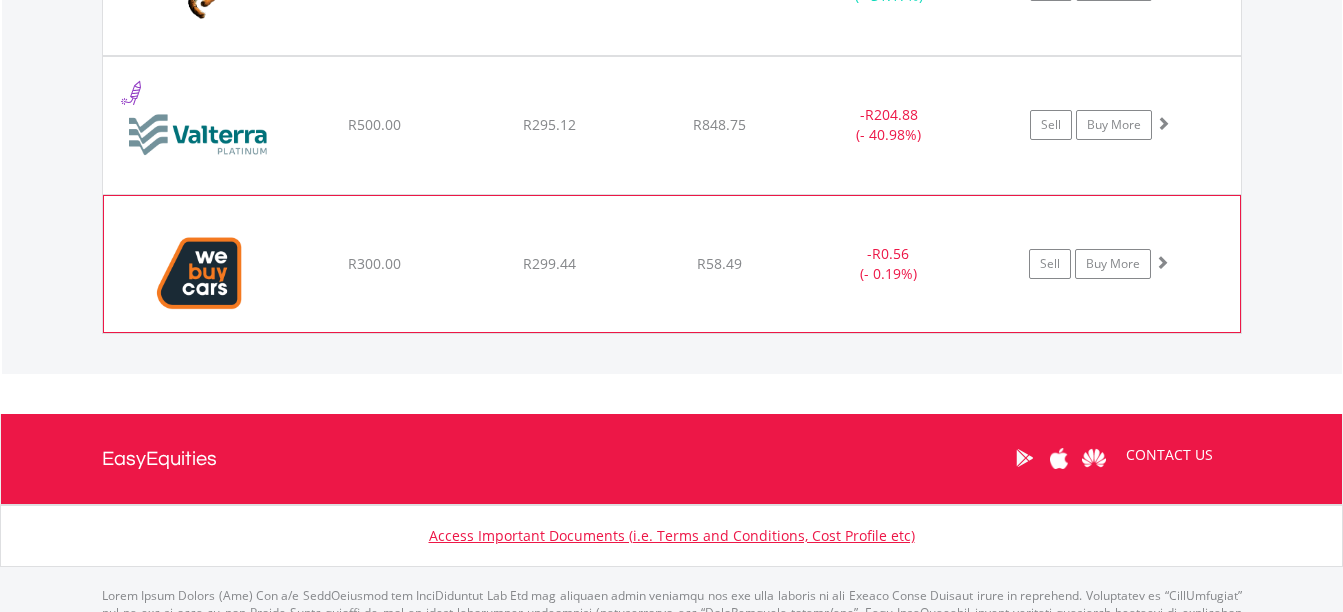 click on "﻿
WeBuyCars Holdings Ltd
R300.00
R299.44
R58.49
-  R0.56 (- 0.19%)
Sell
Buy More" at bounding box center [672, -1032] 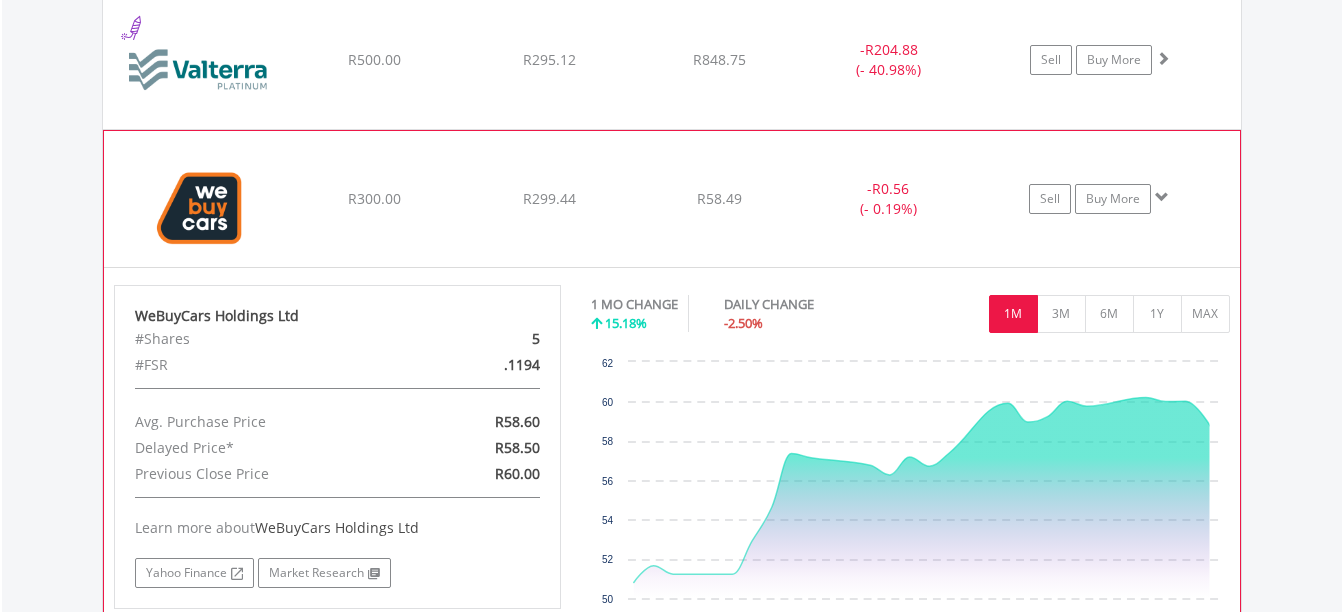 scroll, scrollTop: 2703, scrollLeft: 0, axis: vertical 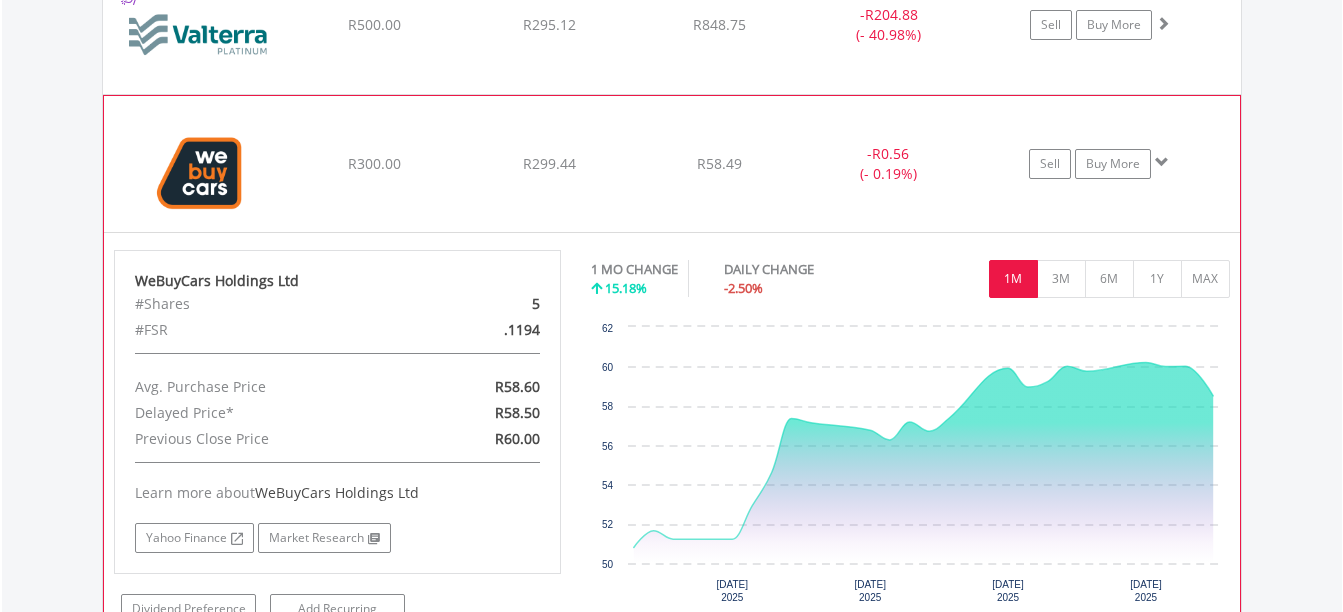 click on "﻿
WeBuyCars Holdings Ltd
R300.00
R299.44
R58.49
-  R0.56 (- 0.19%)
Sell
Buy More" at bounding box center (672, -1132) 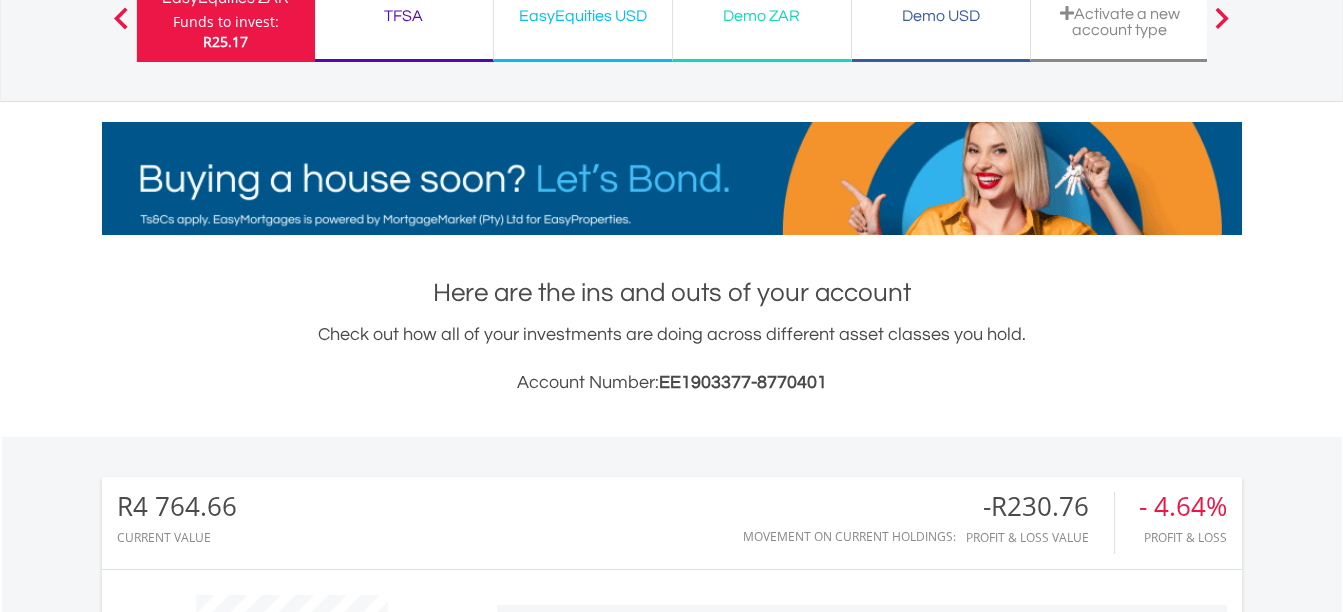 scroll, scrollTop: 0, scrollLeft: 0, axis: both 